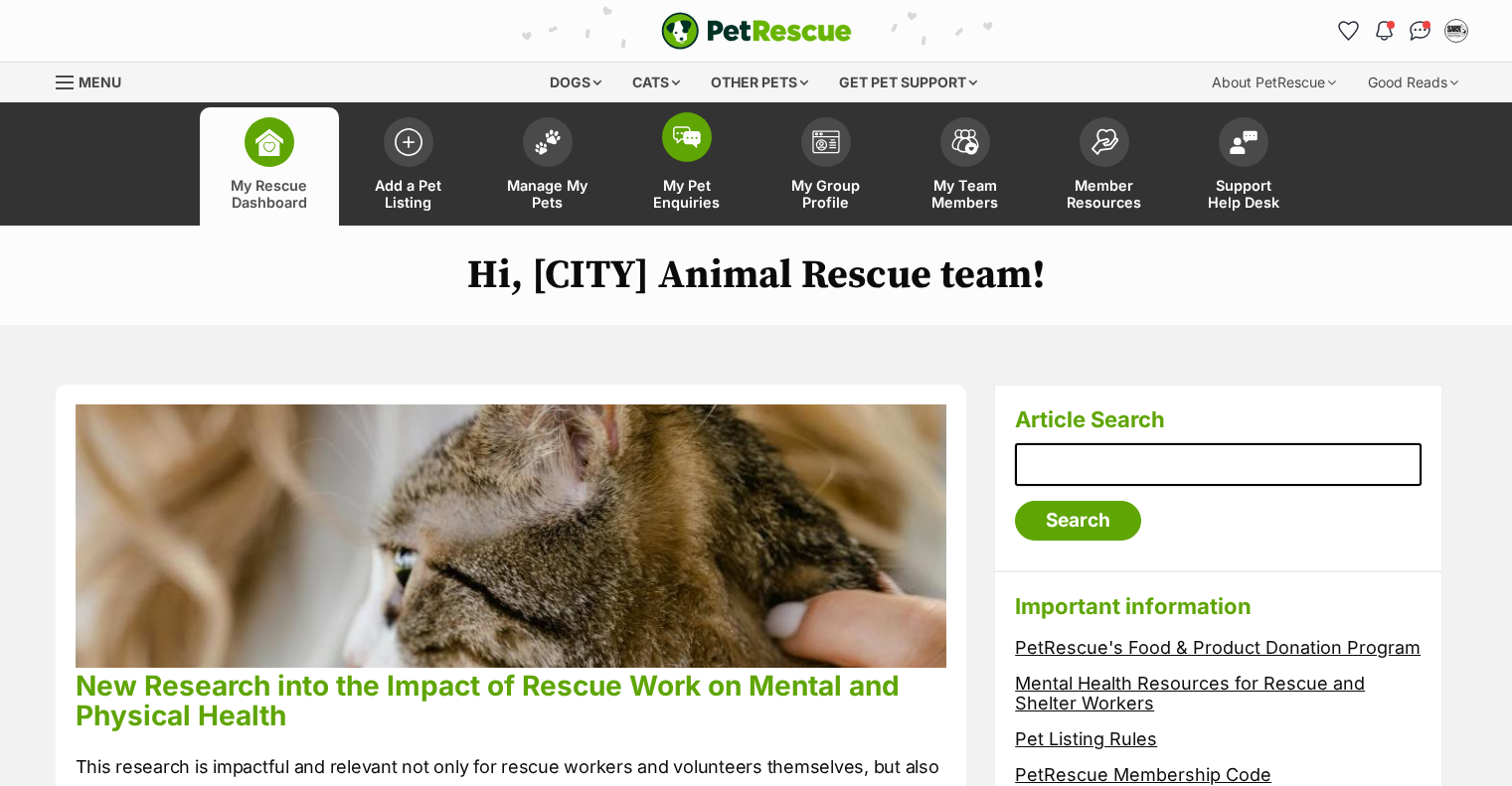 scroll, scrollTop: 0, scrollLeft: 0, axis: both 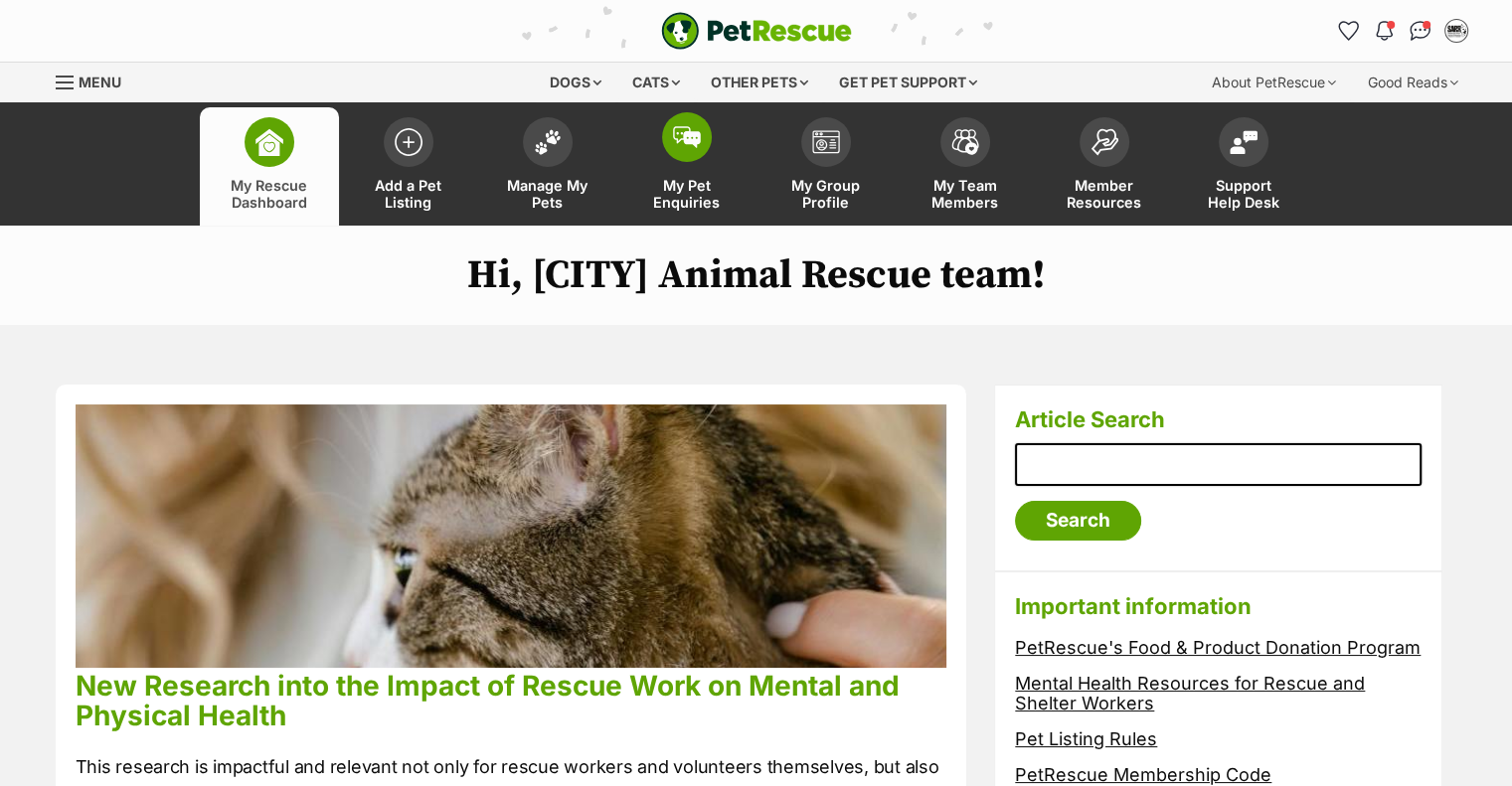 click on "My Pet Enquiries" at bounding box center [687, 166] 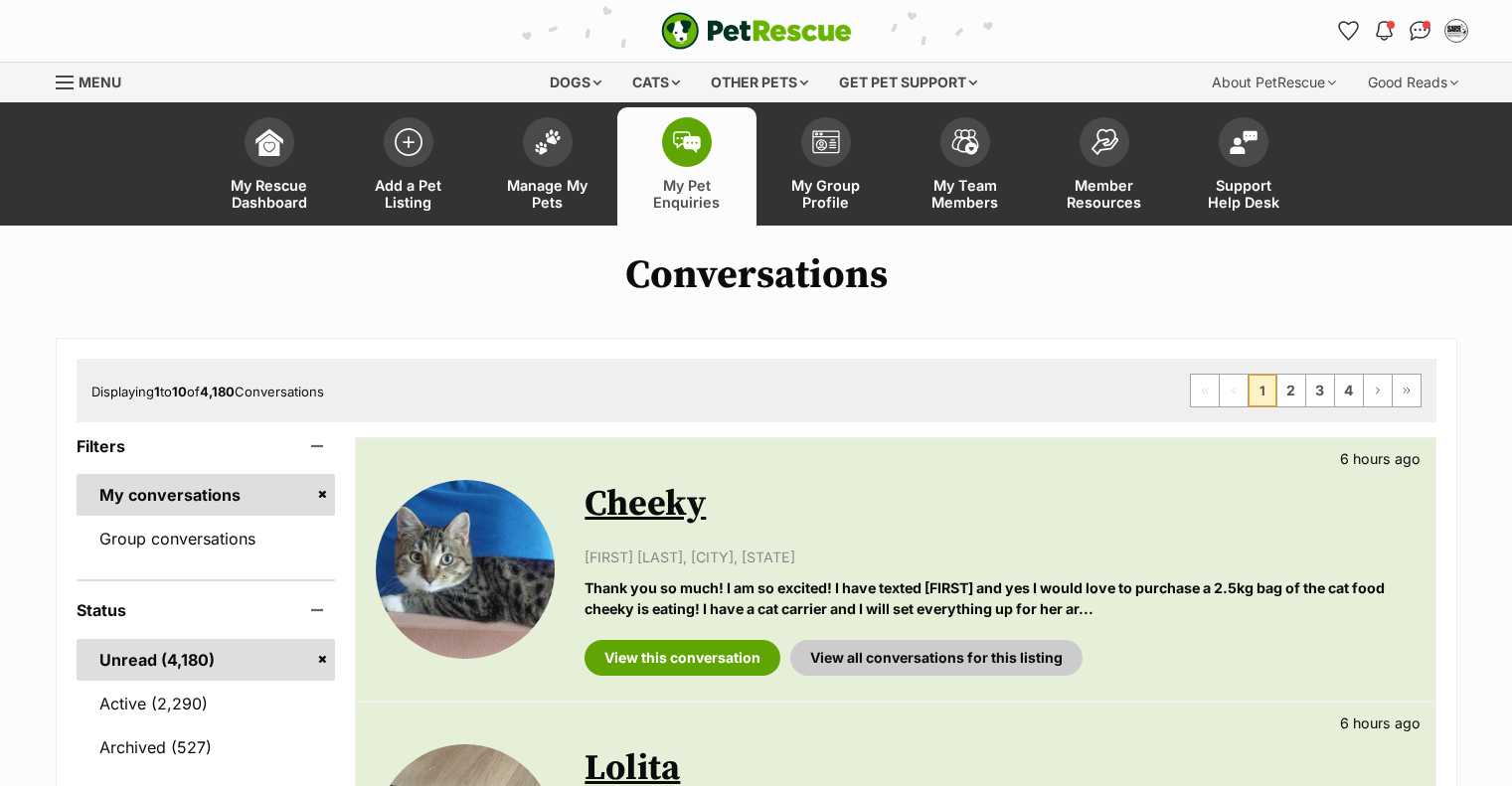 scroll, scrollTop: 0, scrollLeft: 0, axis: both 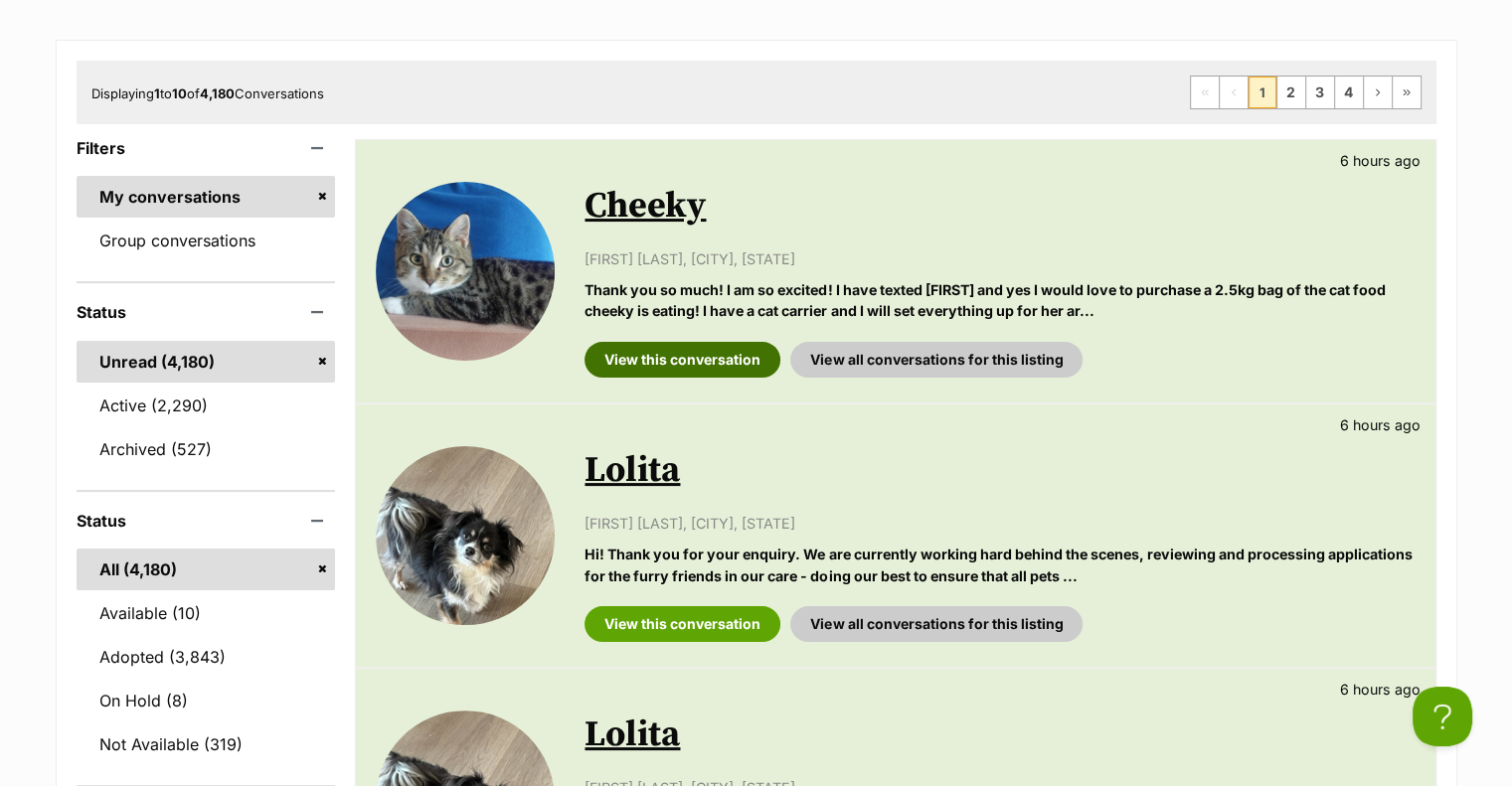 click on "View this conversation" at bounding box center (682, 360) 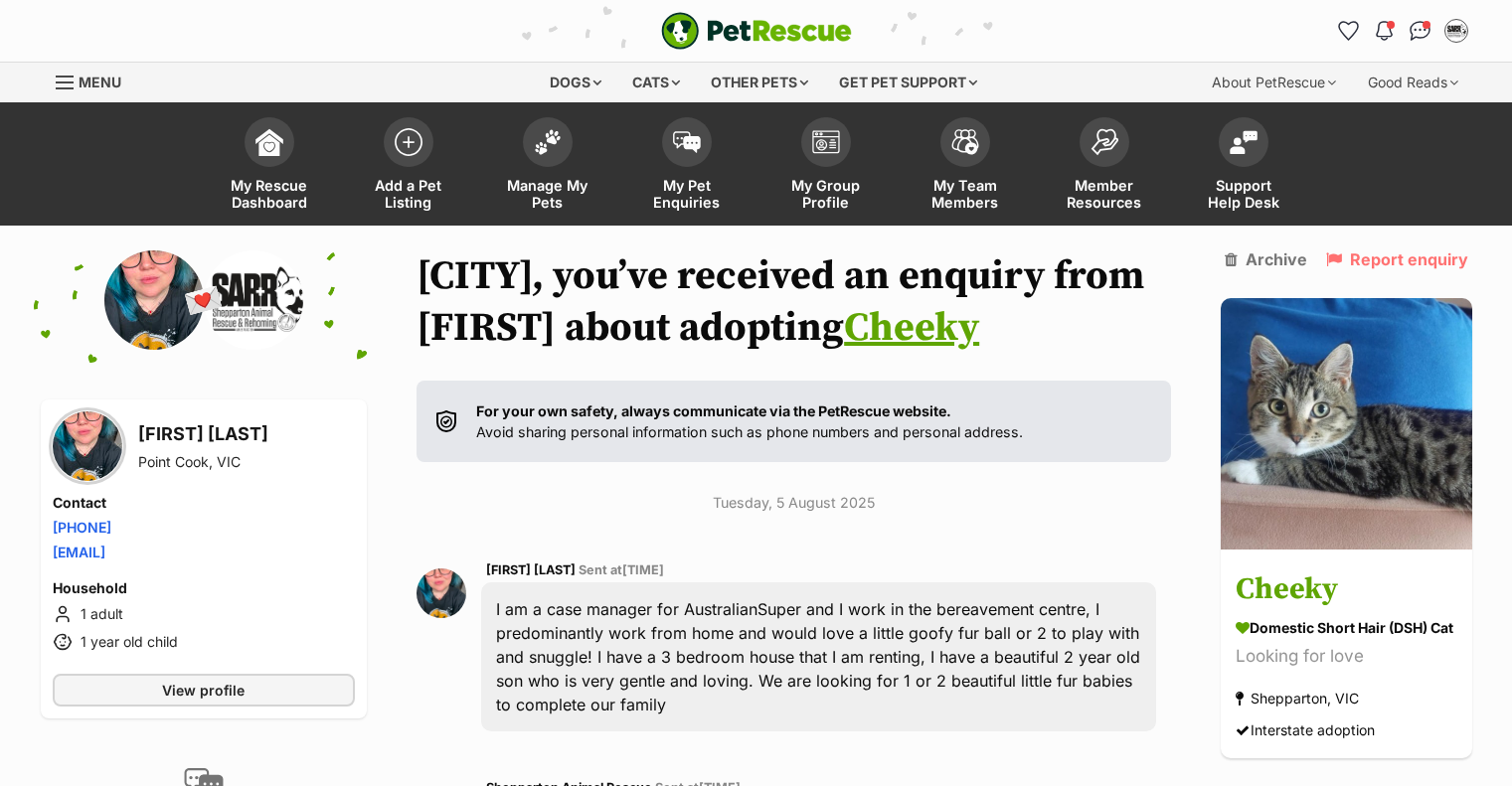 scroll, scrollTop: 0, scrollLeft: 0, axis: both 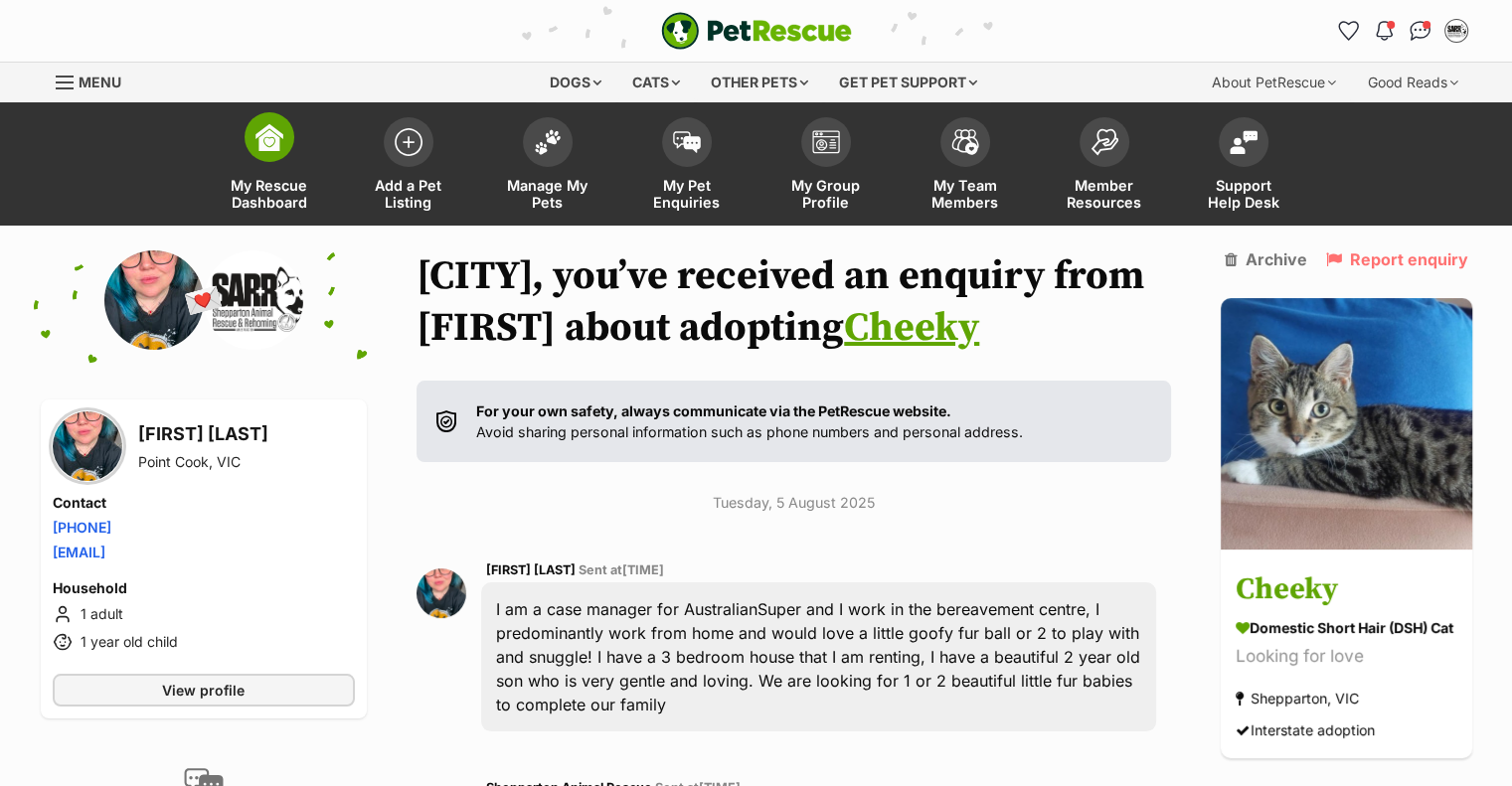 click on "My Rescue Dashboard" at bounding box center [269, 194] 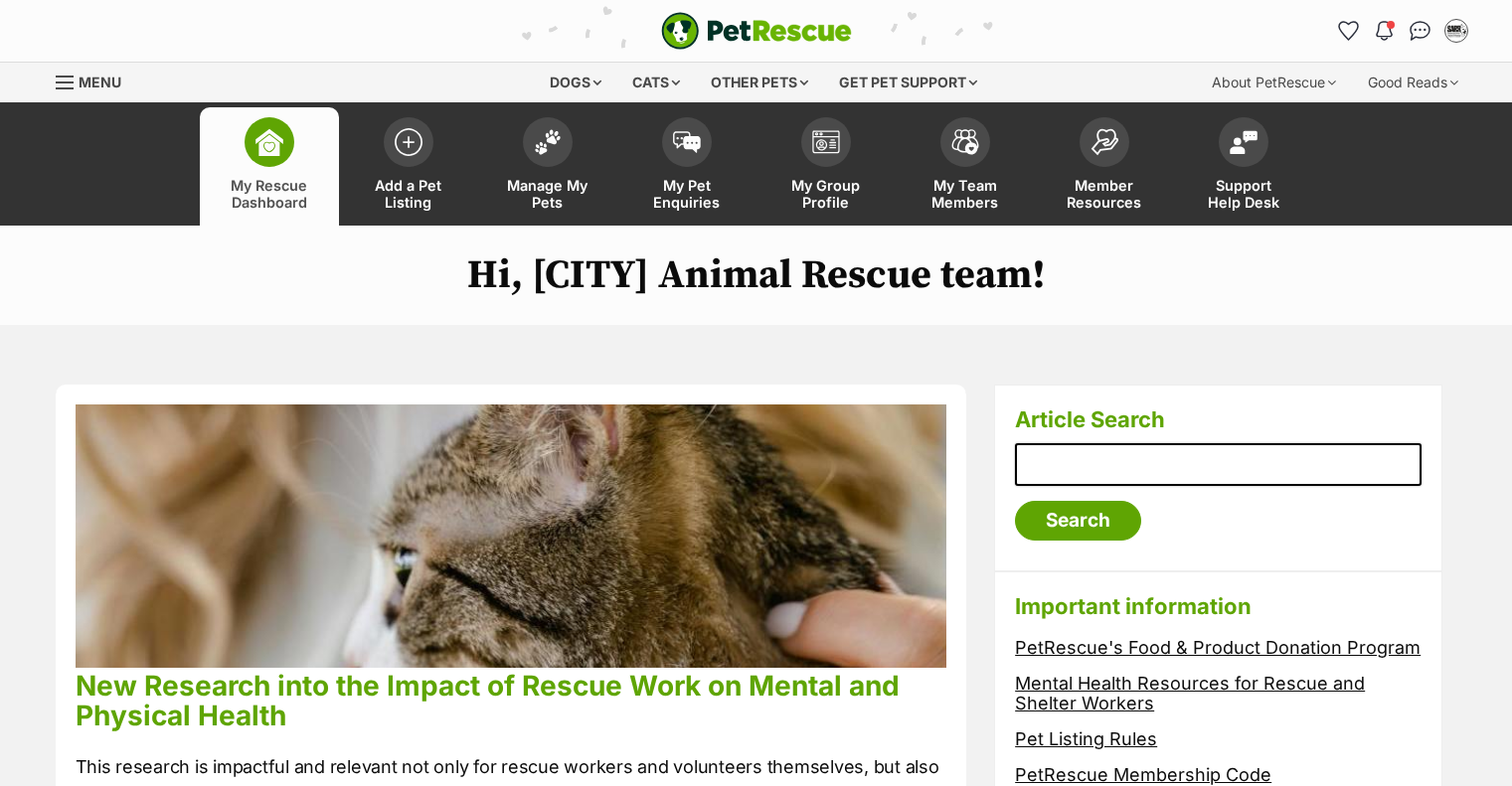 scroll, scrollTop: 0, scrollLeft: 0, axis: both 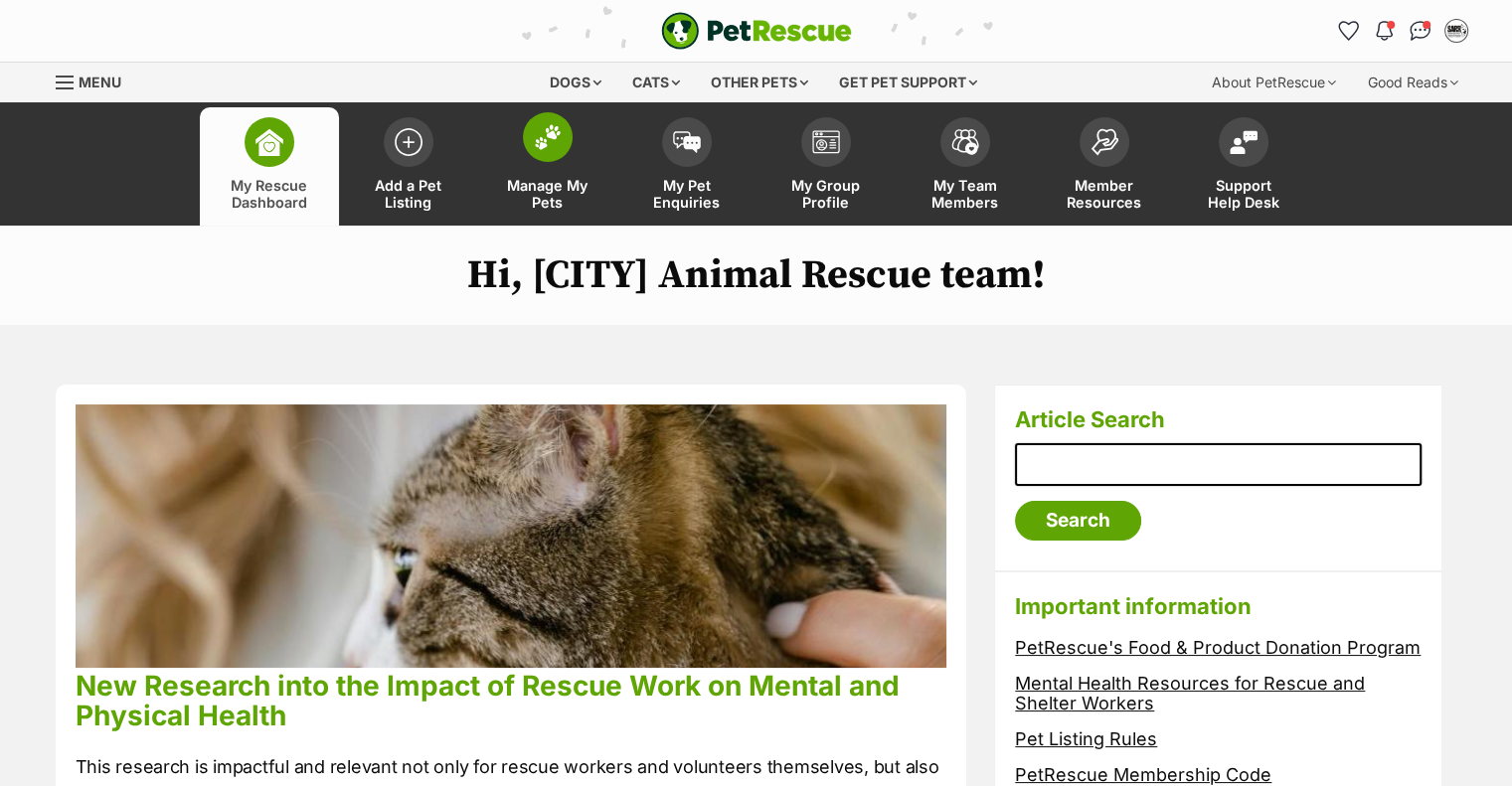 click on "Manage My Pets" at bounding box center [548, 194] 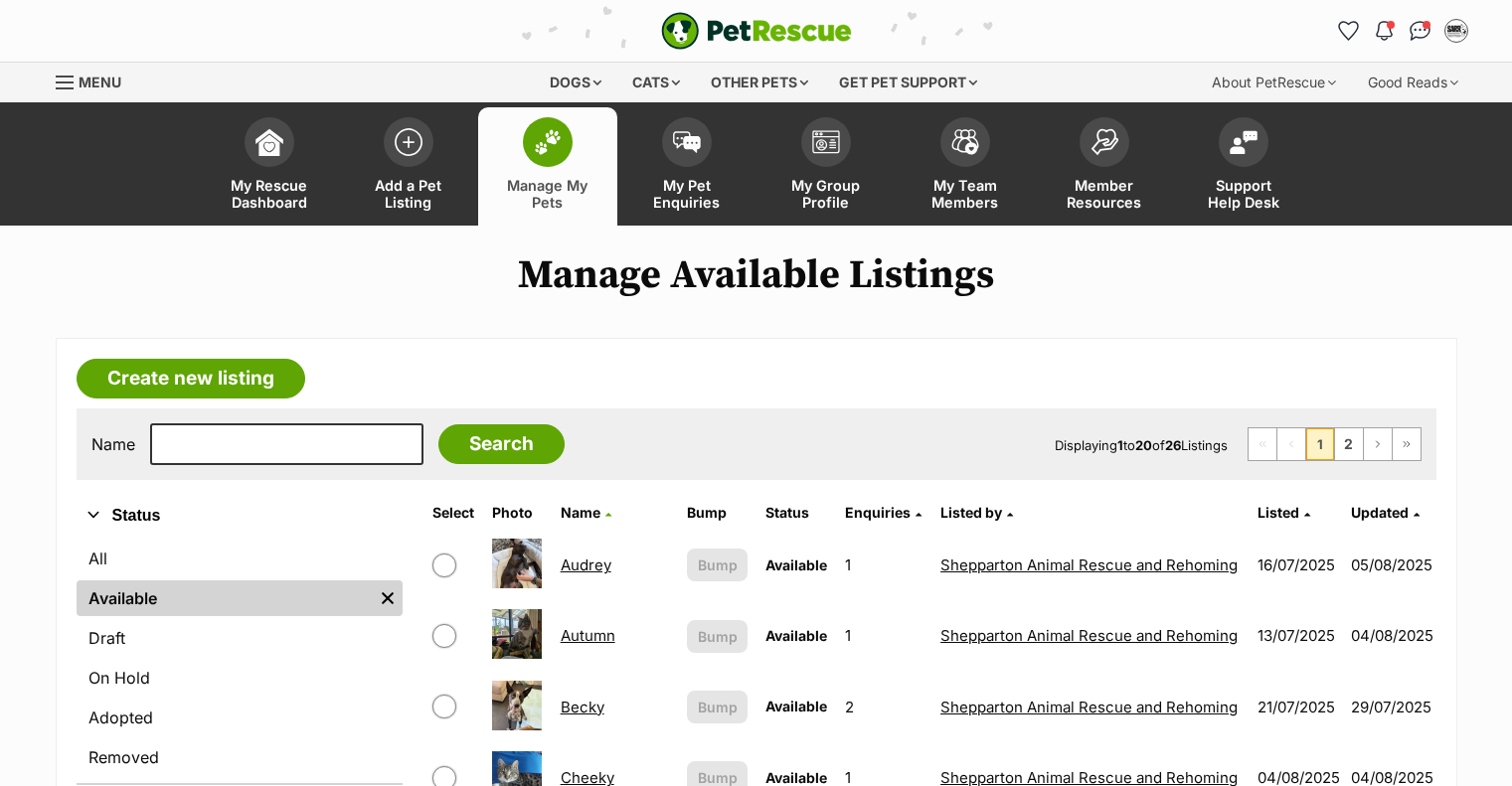 scroll, scrollTop: 0, scrollLeft: 0, axis: both 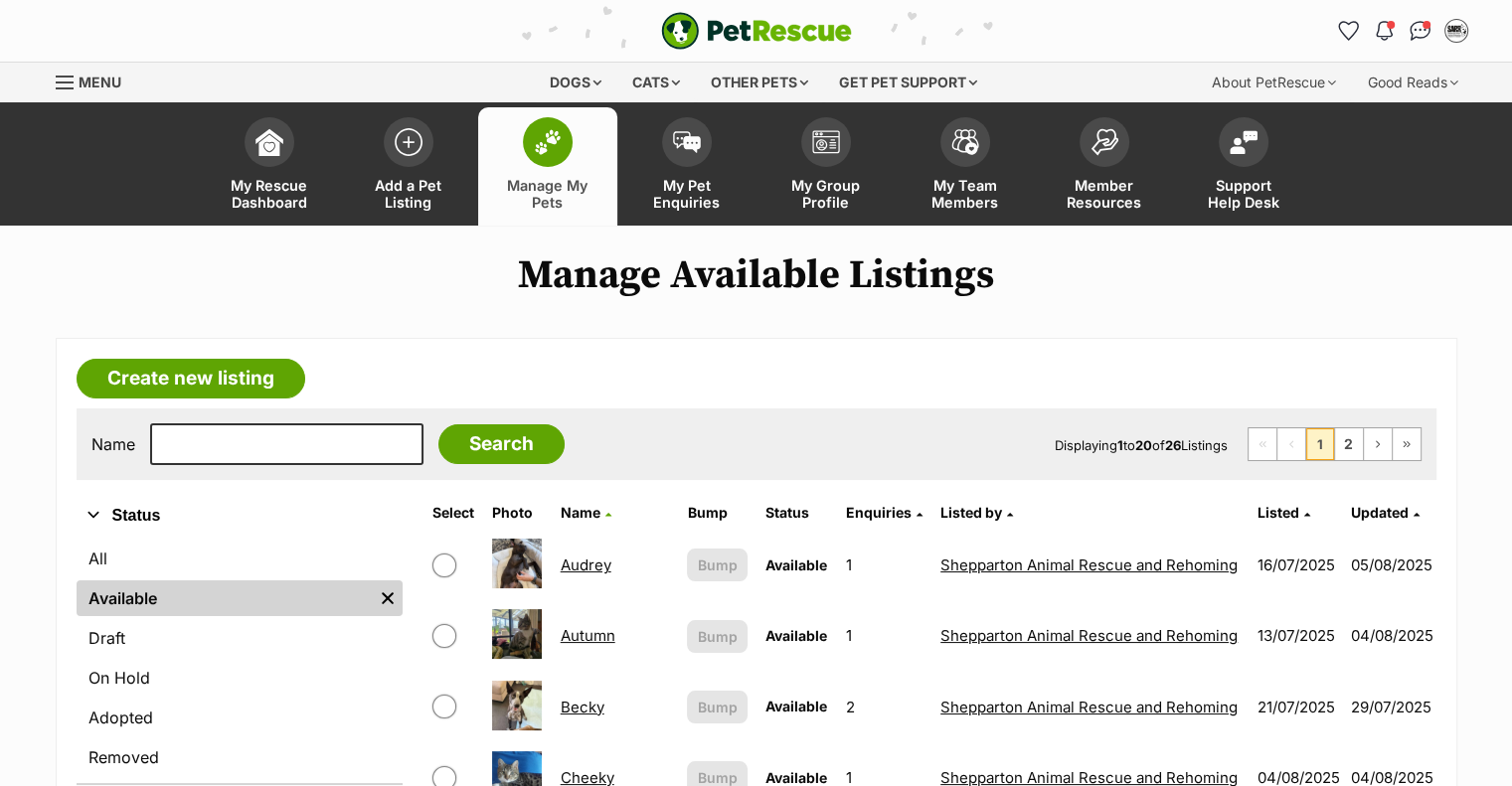 click on "Audrey" at bounding box center [586, 564] 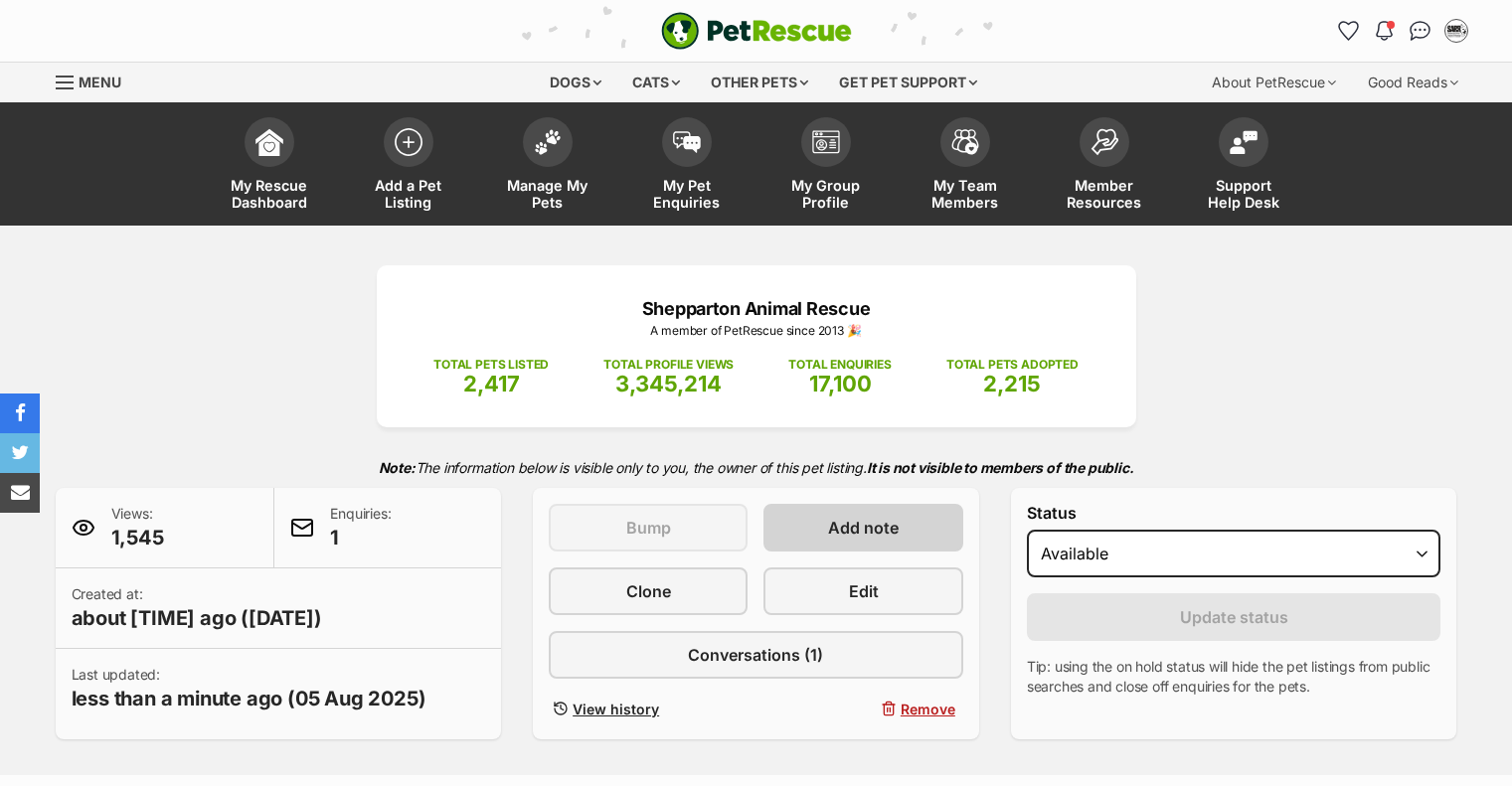 scroll, scrollTop: 0, scrollLeft: 0, axis: both 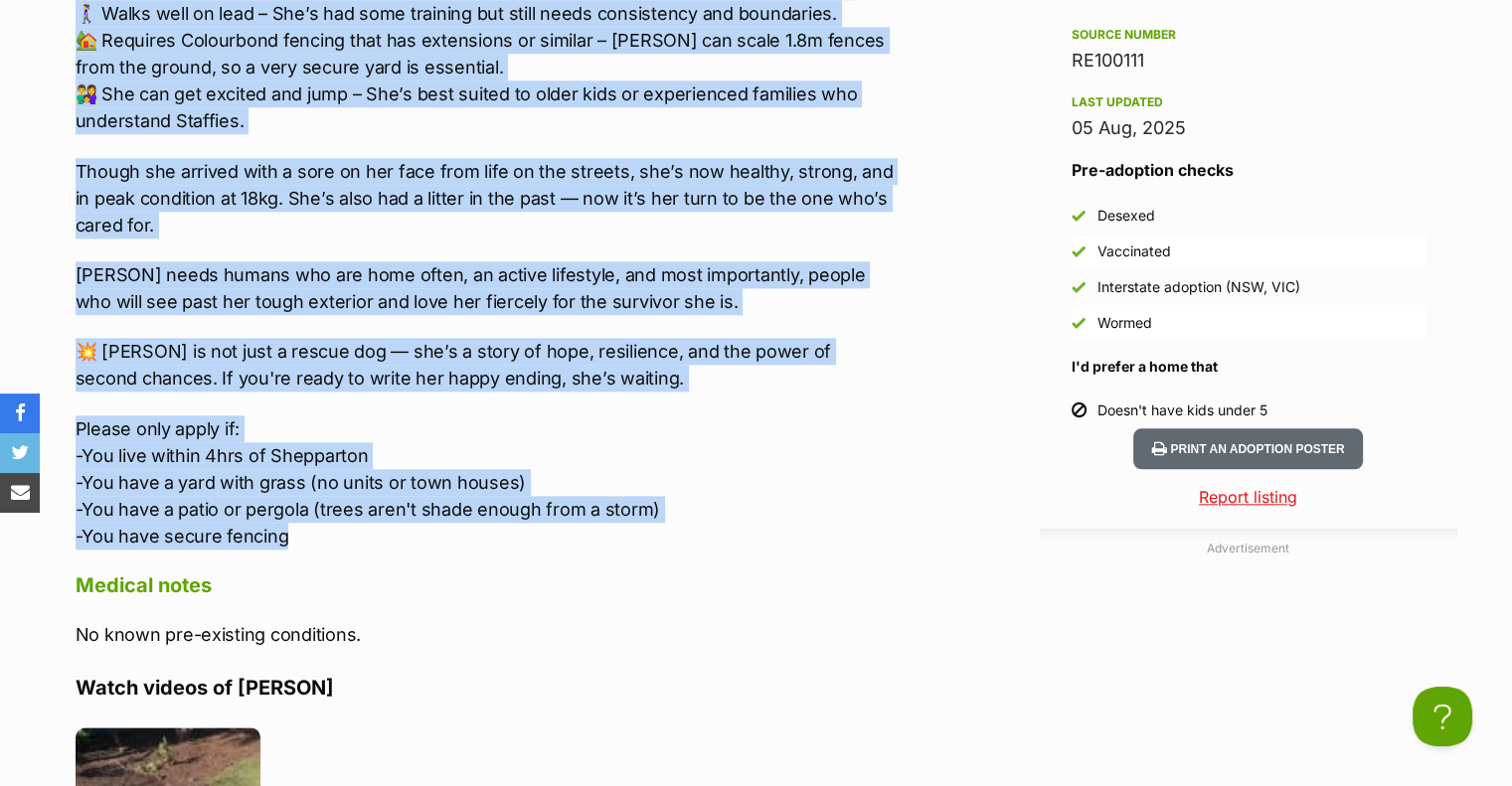 drag, startPoint x: 80, startPoint y: 347, endPoint x: 370, endPoint y: 443, distance: 305.4767 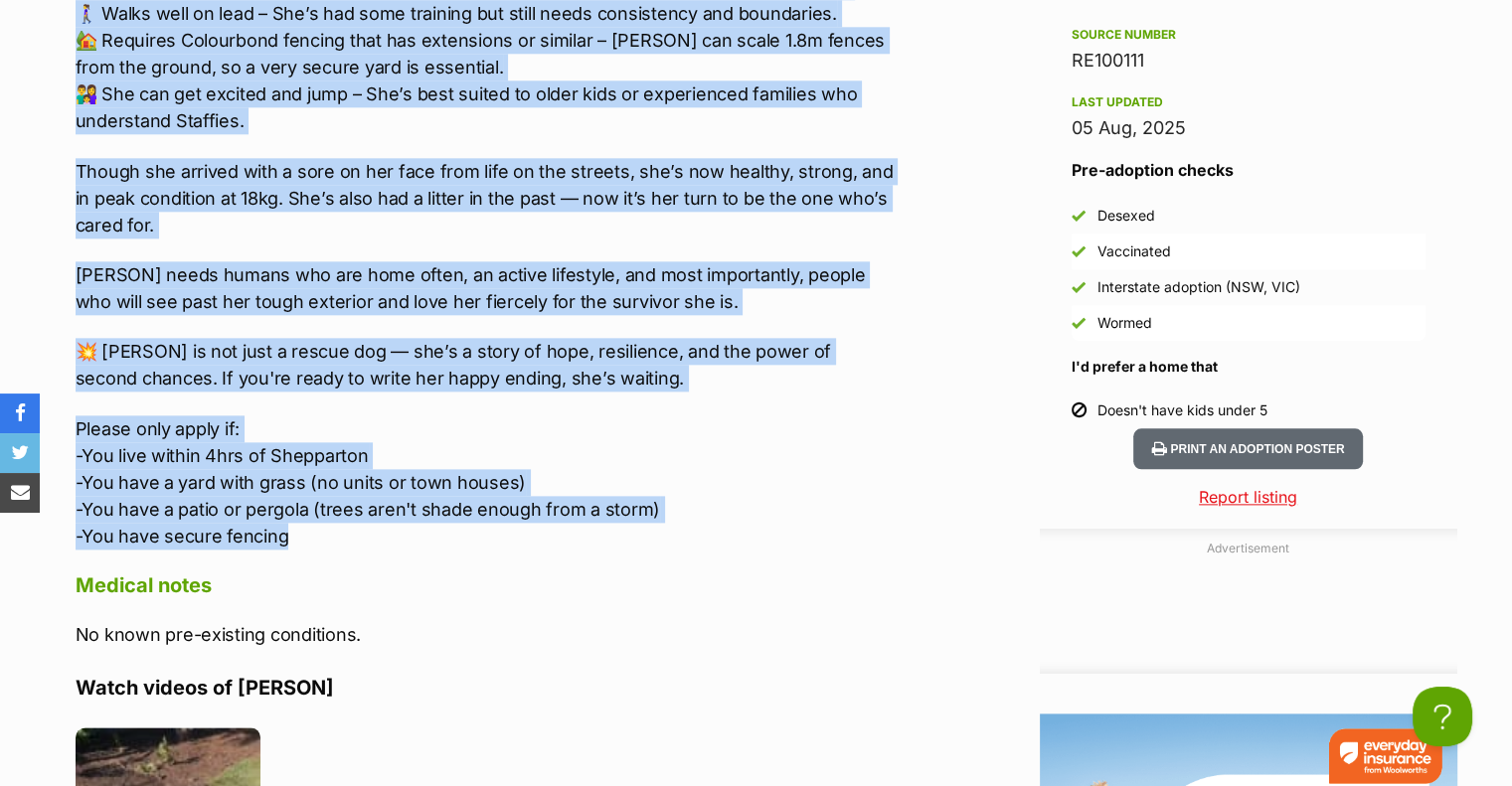 click on "Please only apply if:
-You live within 4hrs of Shepparton
-You have a yard with grass (no units or town houses)
-You have a patio or pergola (trees aren't shade enough from a storm)
-You have secure fencing" at bounding box center (486, 482) 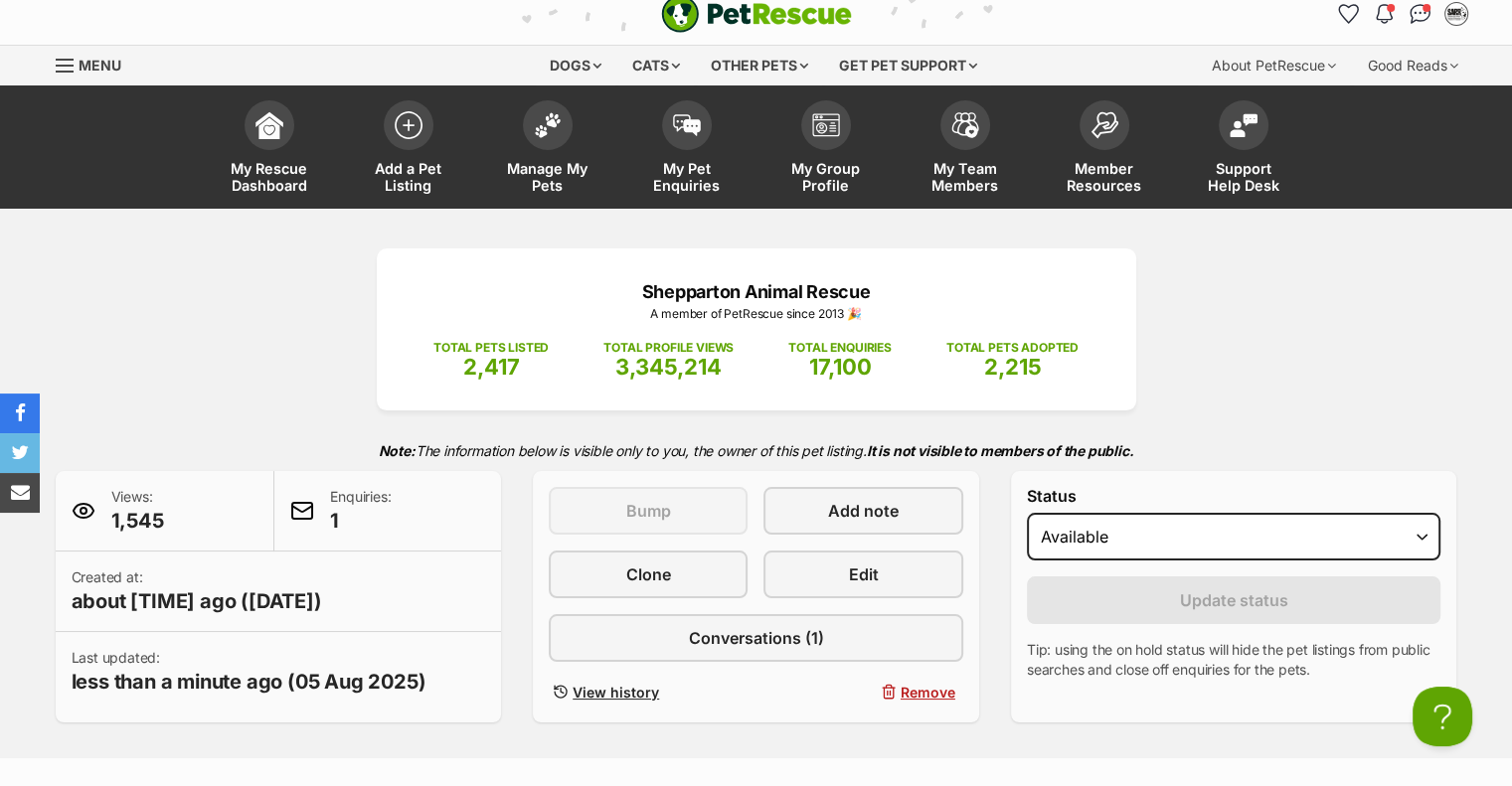 scroll, scrollTop: 0, scrollLeft: 0, axis: both 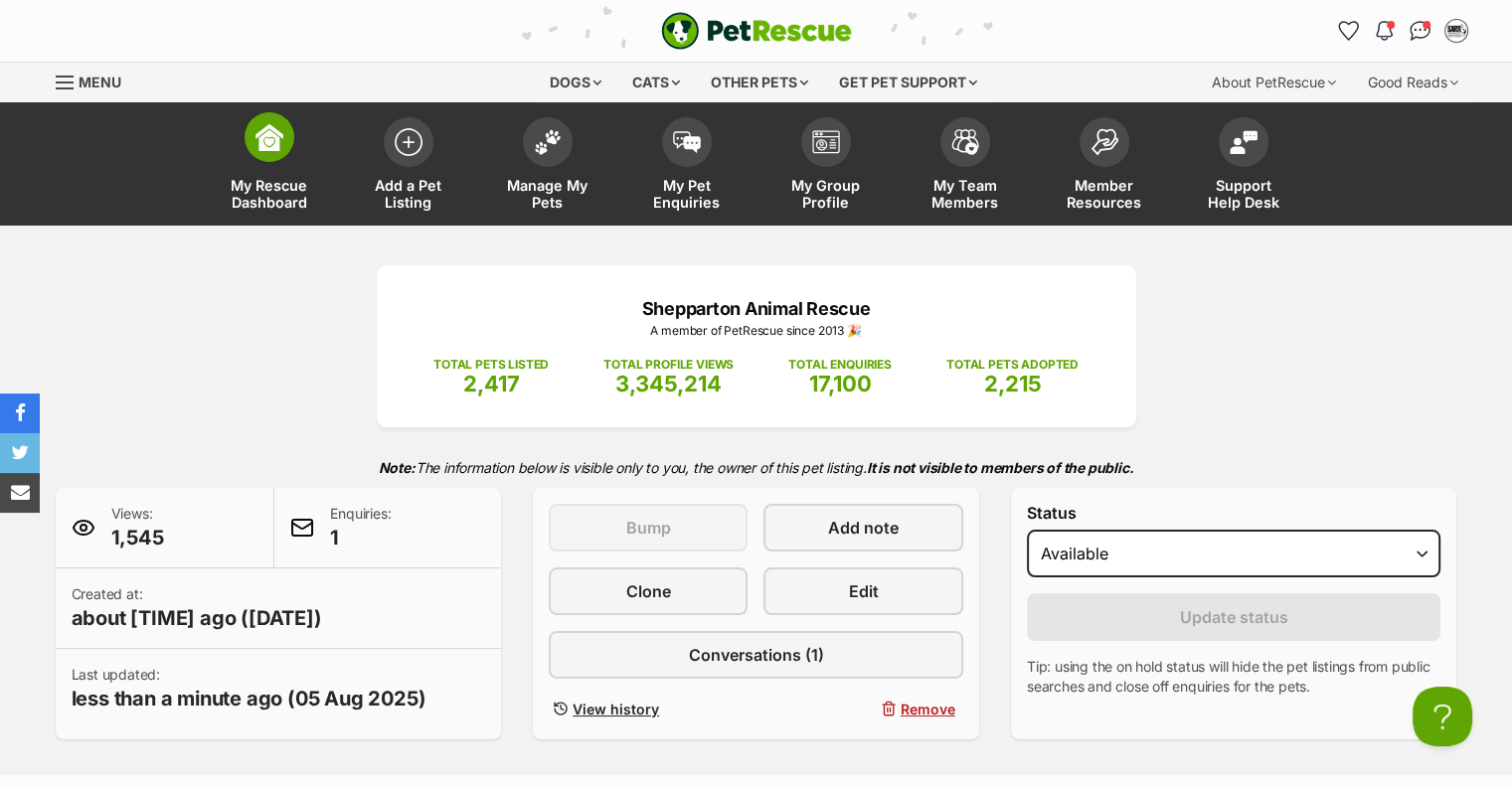click on "My Rescue Dashboard" at bounding box center (269, 194) 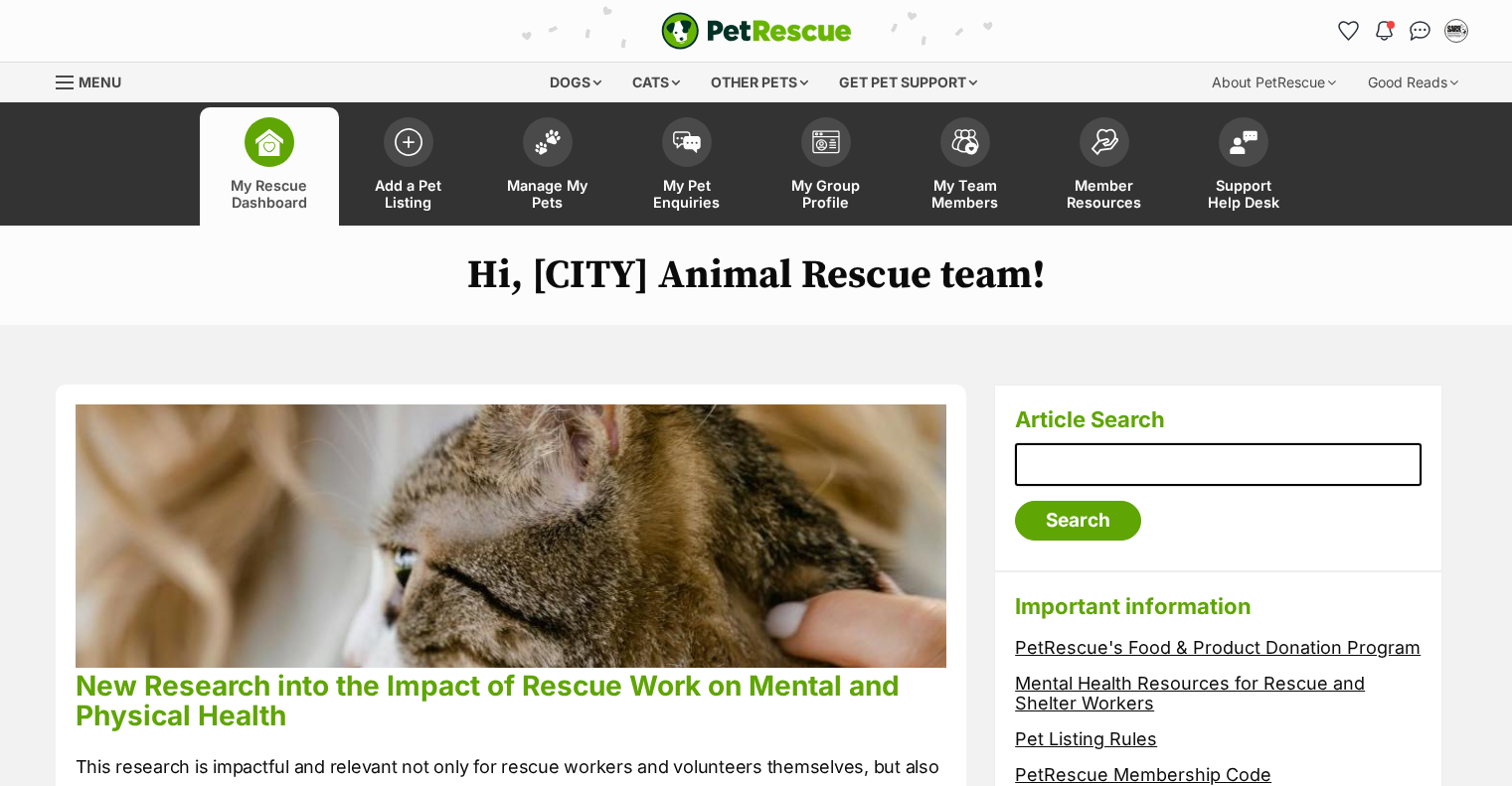 scroll, scrollTop: 0, scrollLeft: 0, axis: both 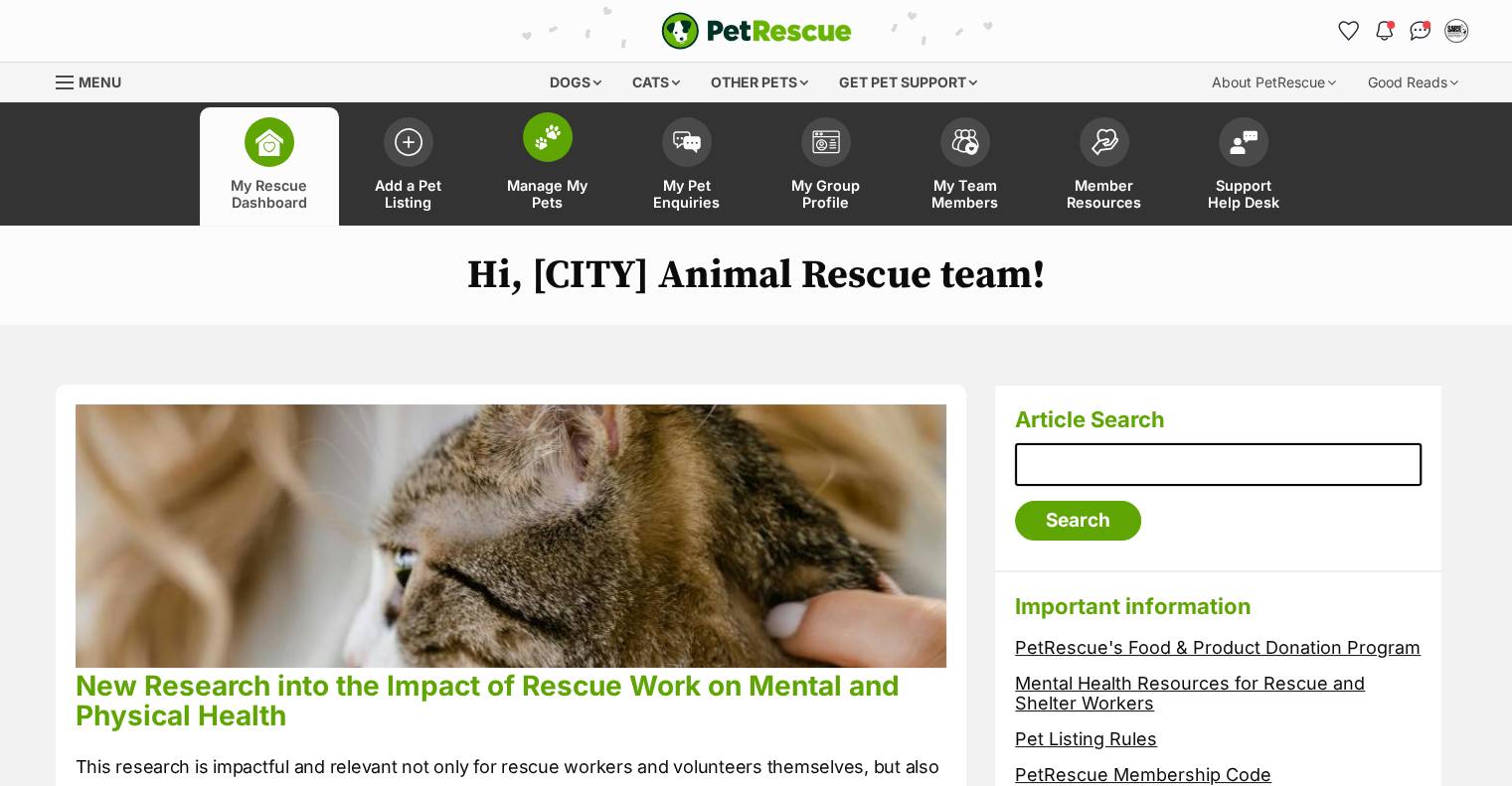 click on "Manage My Pets" at bounding box center (548, 194) 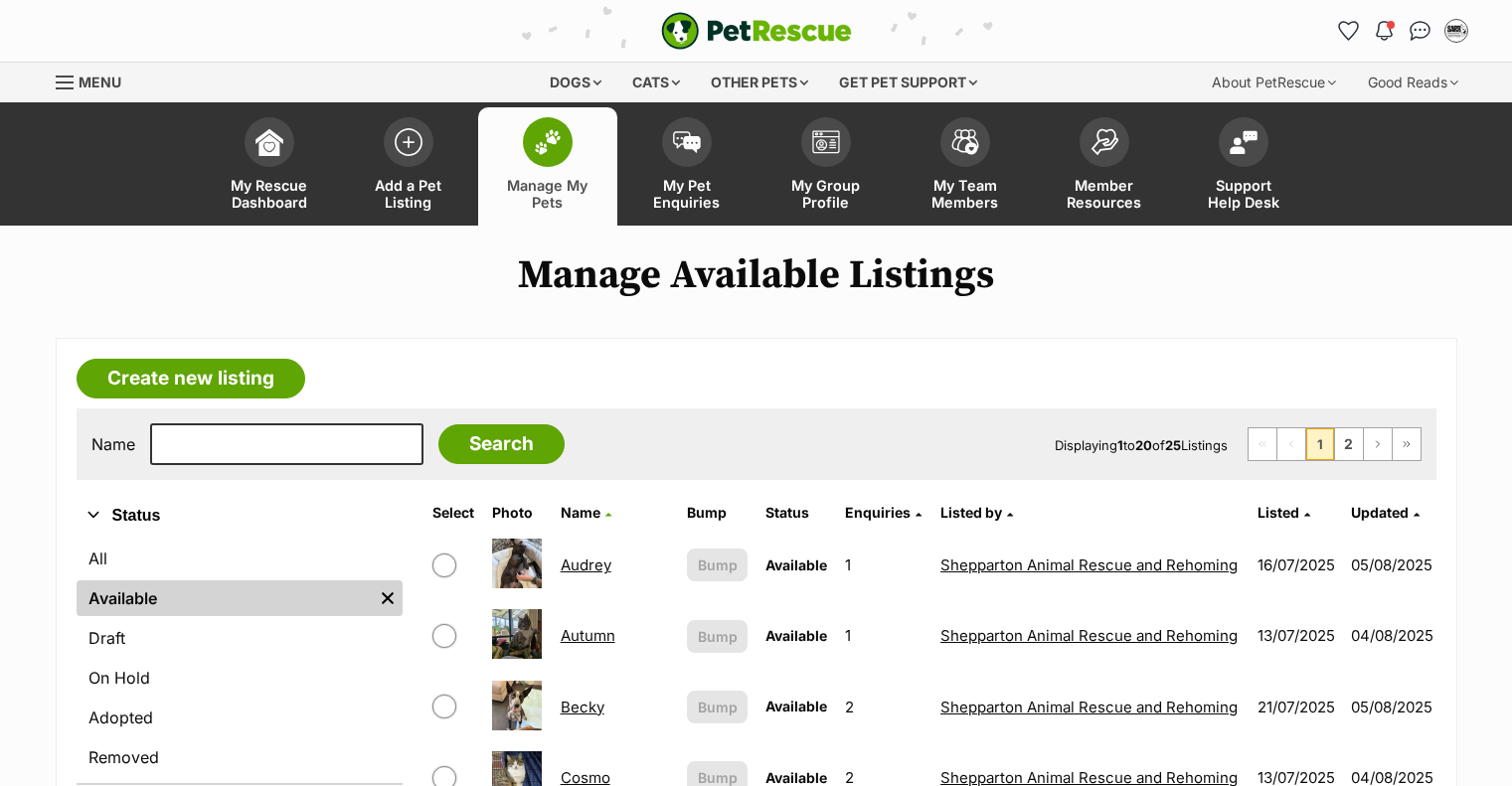 scroll, scrollTop: 696, scrollLeft: 0, axis: vertical 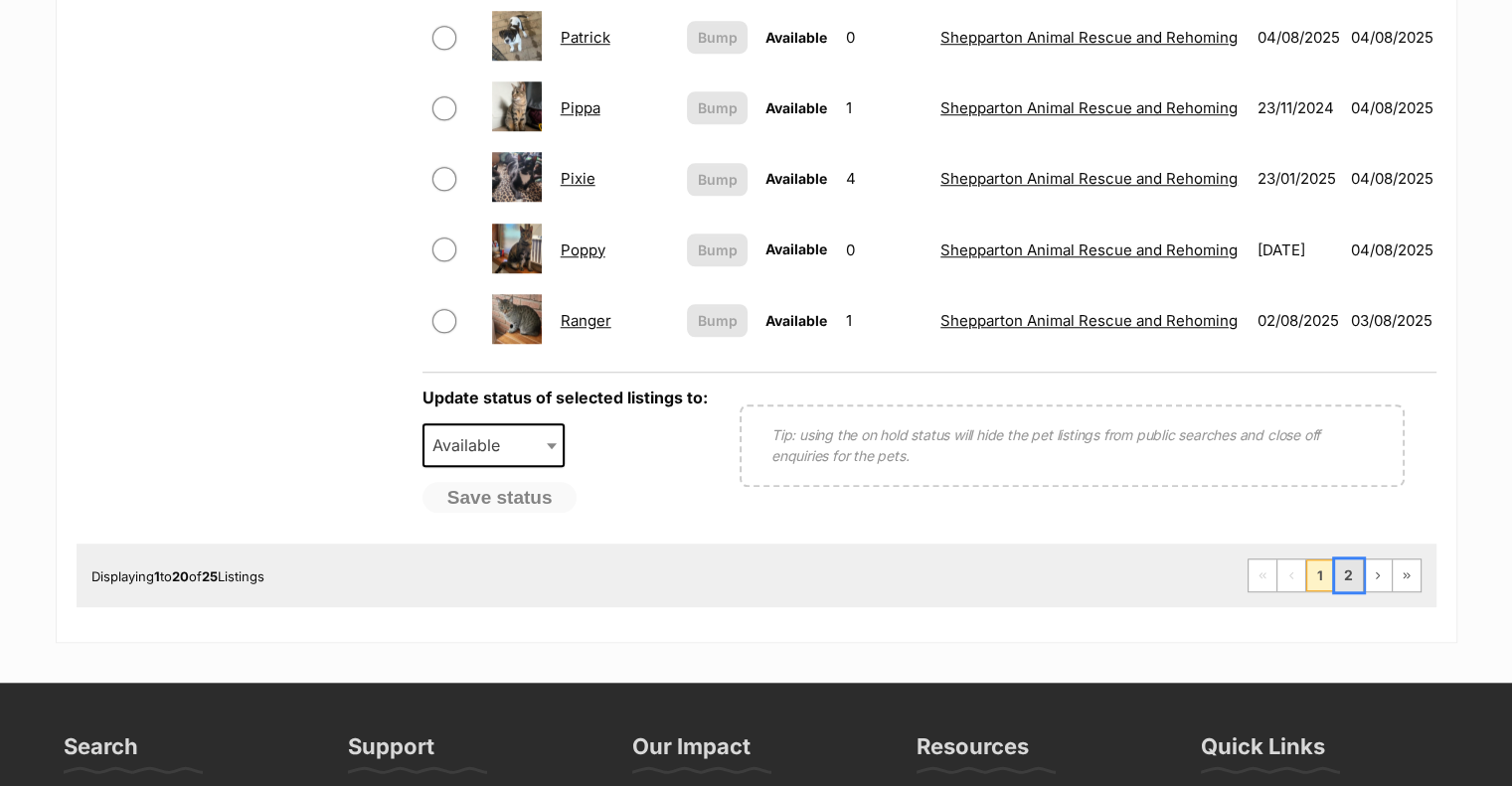 click on "2" at bounding box center (1349, 575) 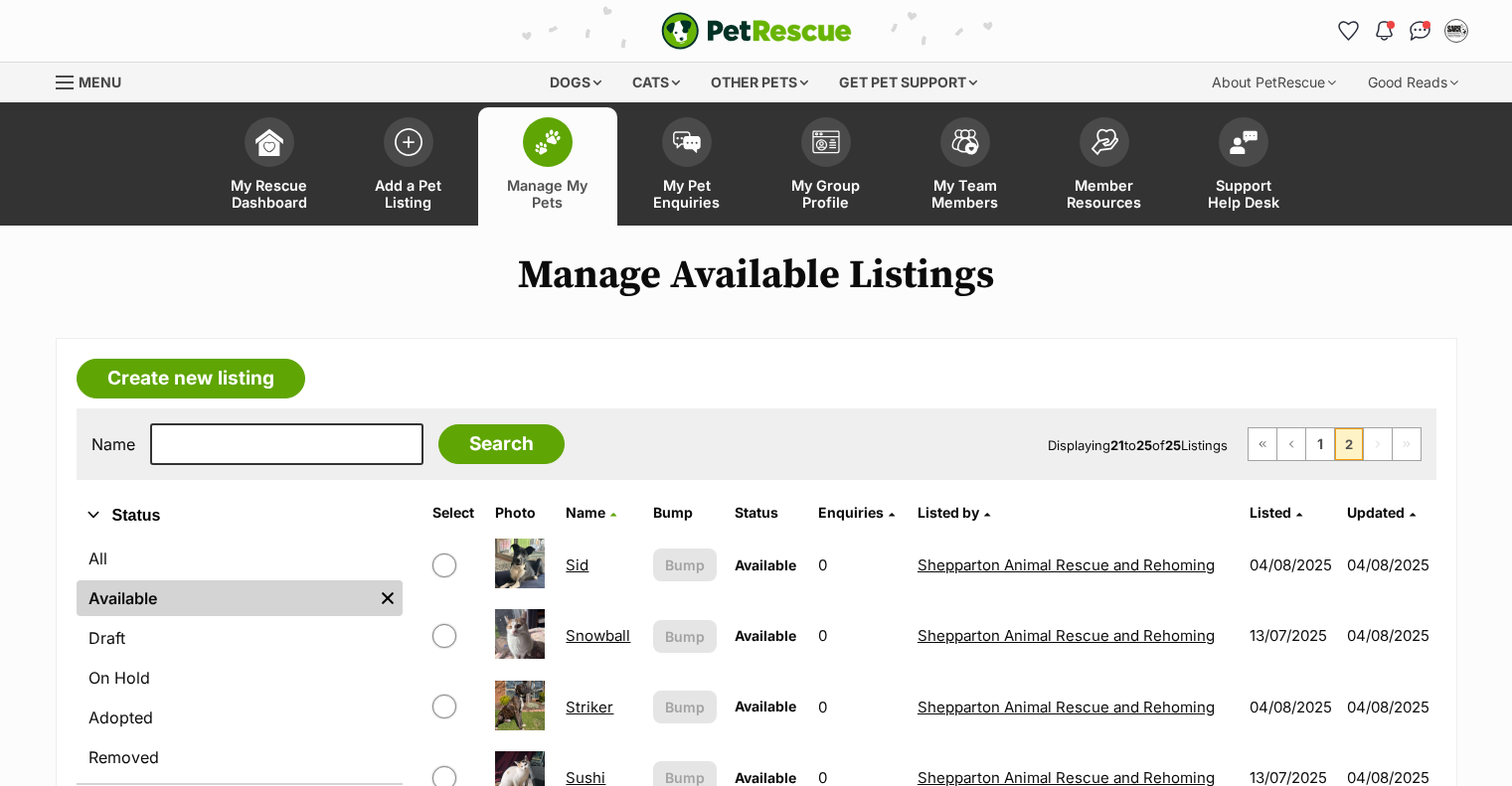 scroll, scrollTop: 0, scrollLeft: 0, axis: both 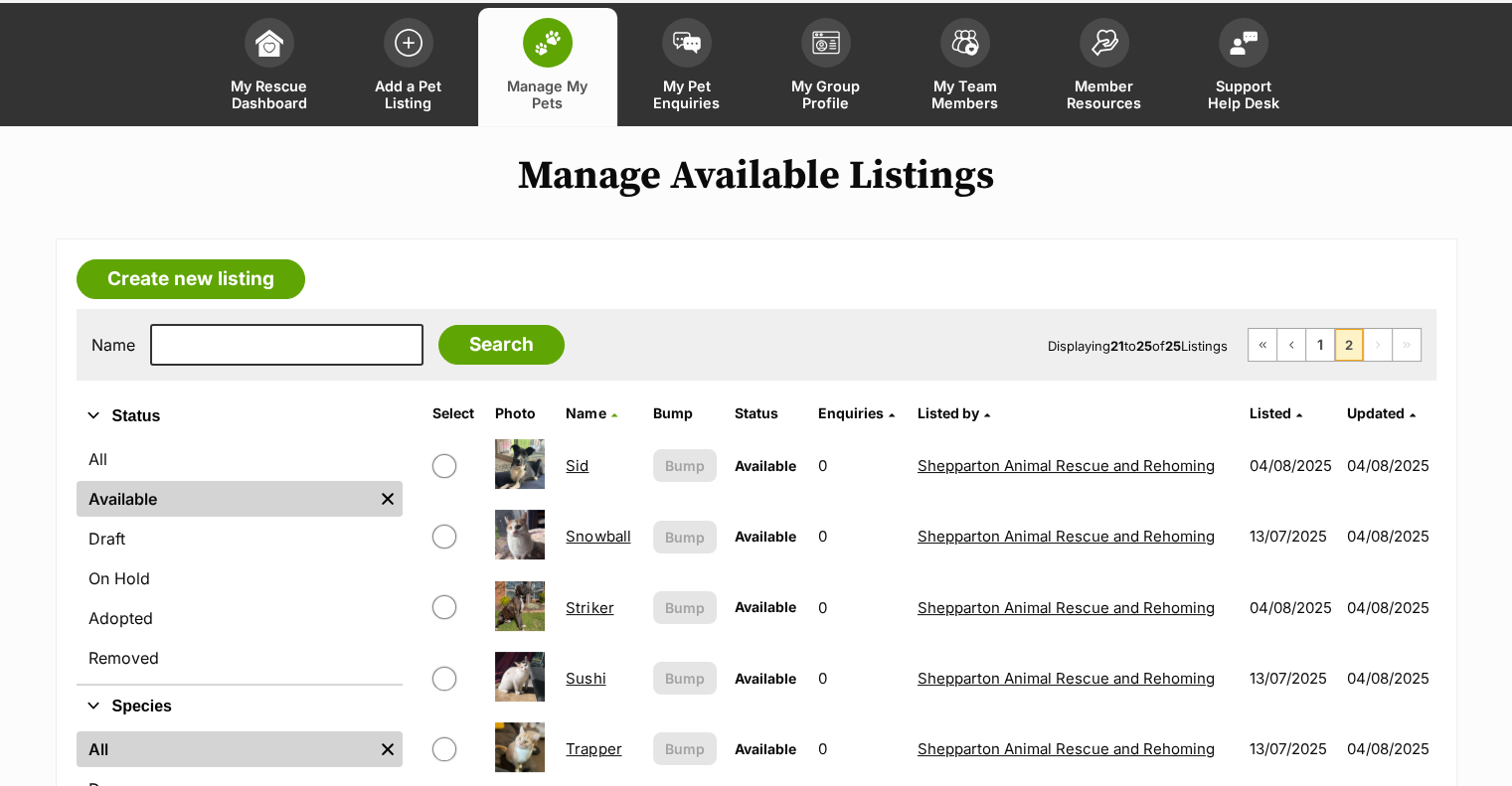 click on "Sid" at bounding box center [577, 465] 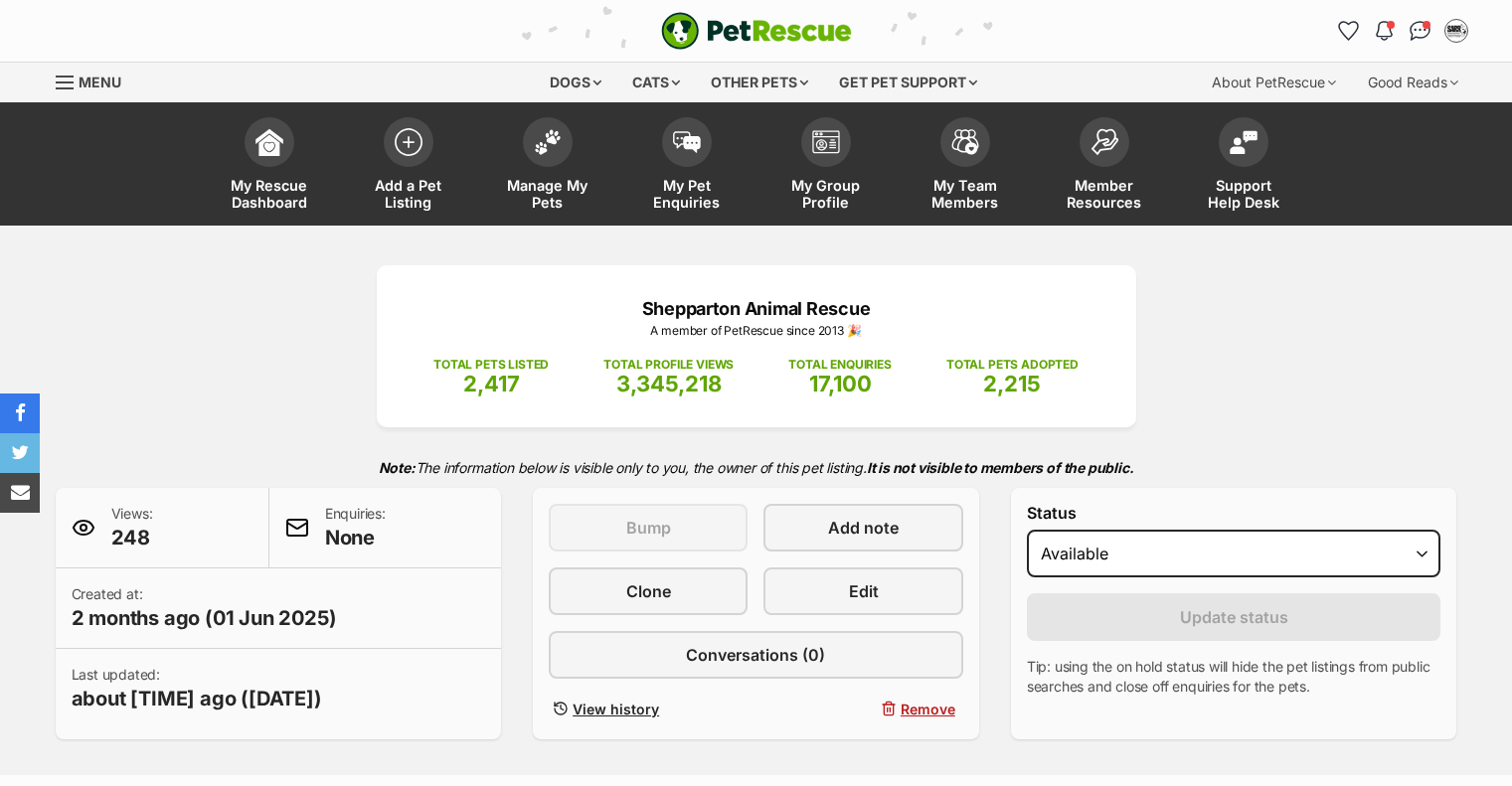 scroll, scrollTop: 0, scrollLeft: 0, axis: both 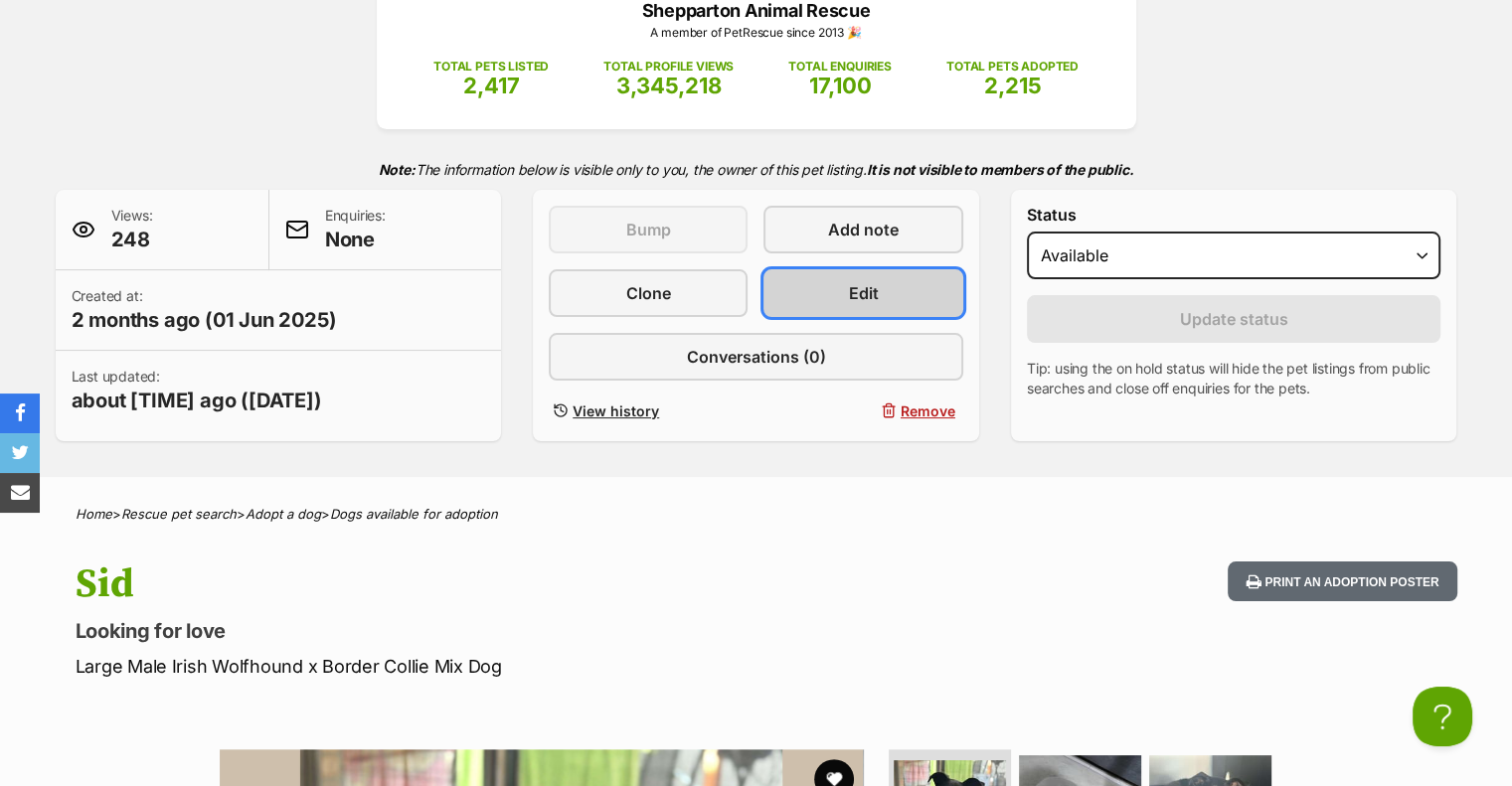 click on "Edit" at bounding box center (863, 293) 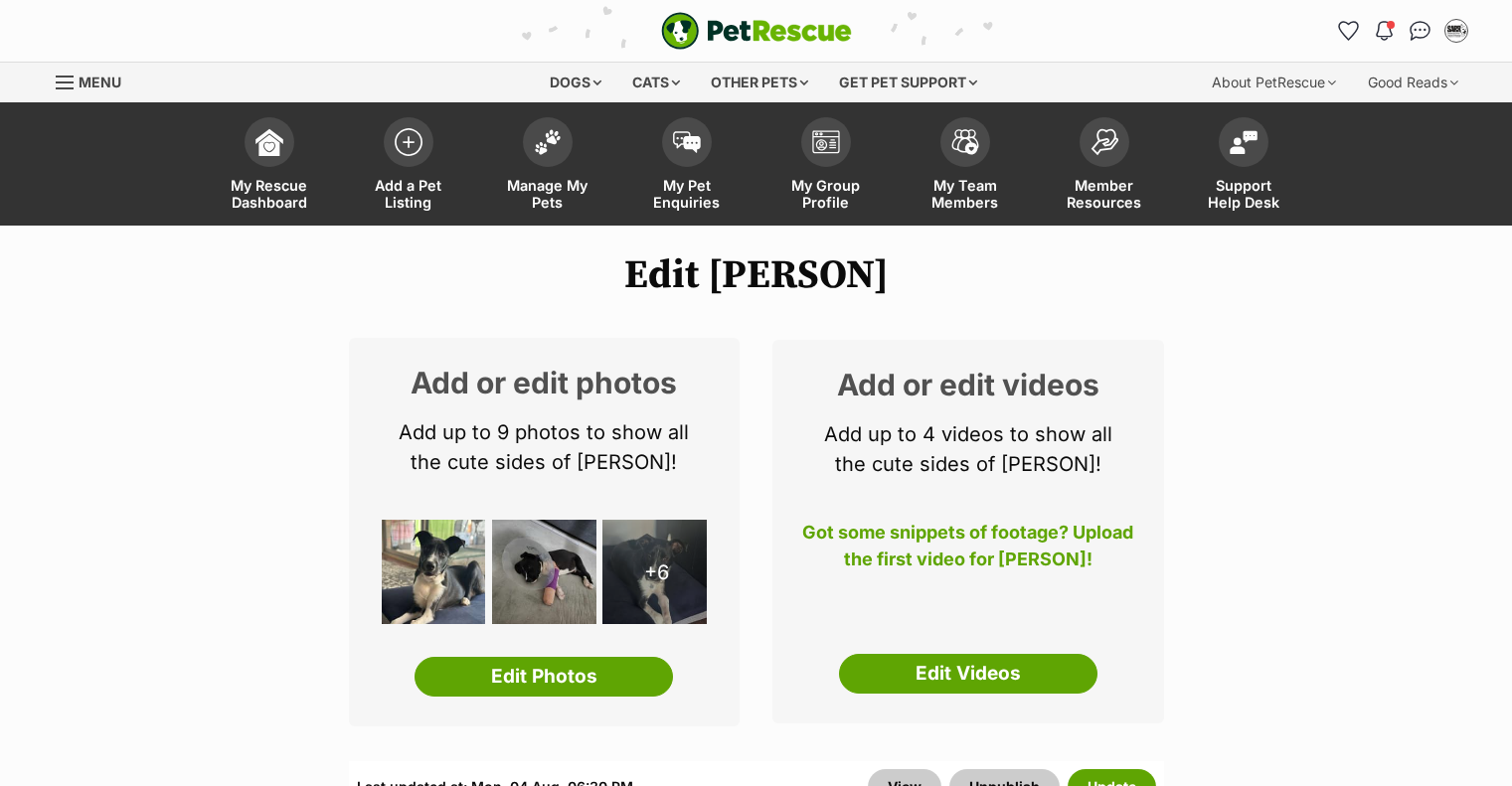 scroll, scrollTop: 91, scrollLeft: 0, axis: vertical 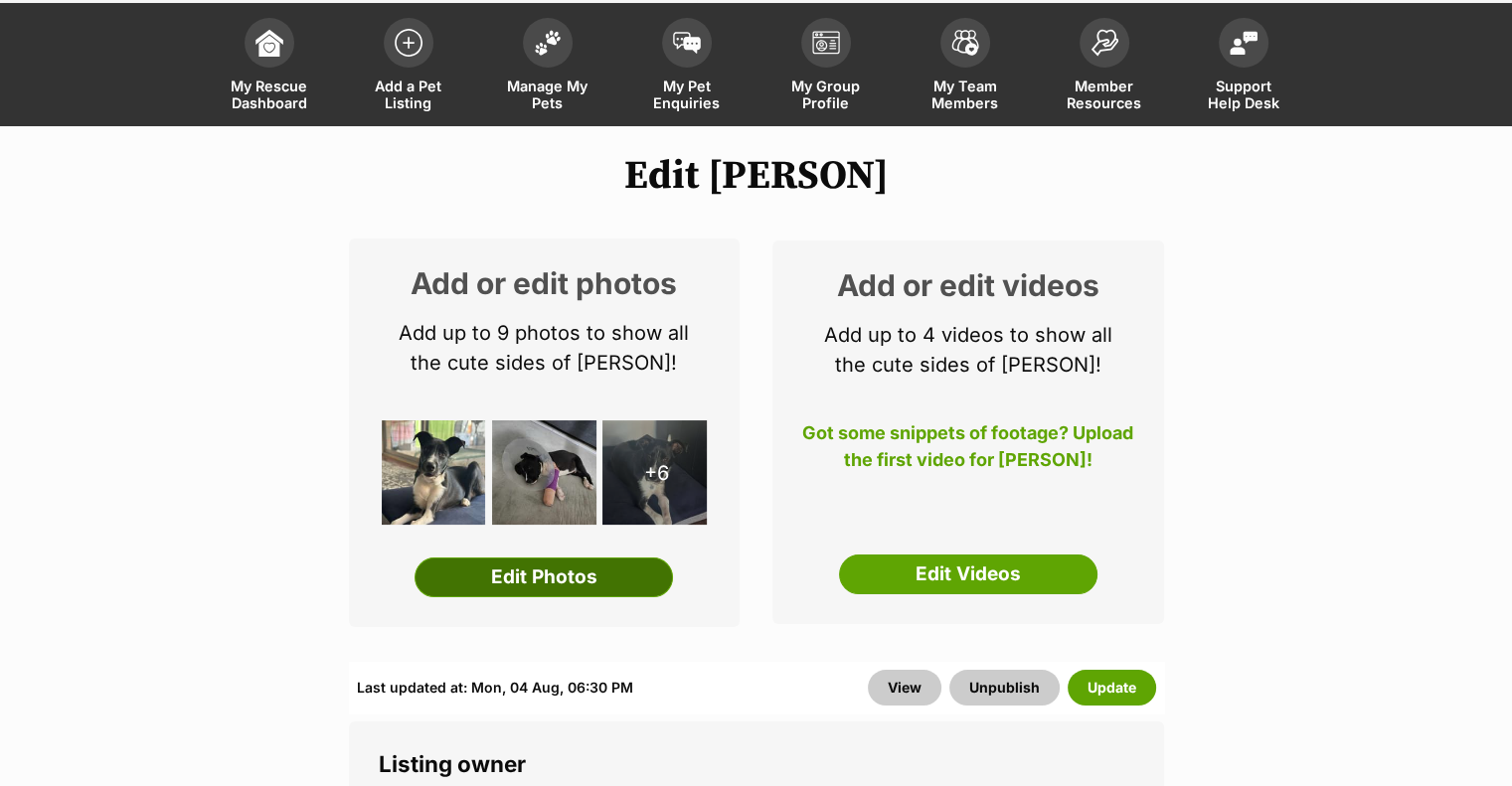 click on "Edit Photos" at bounding box center (544, 577) 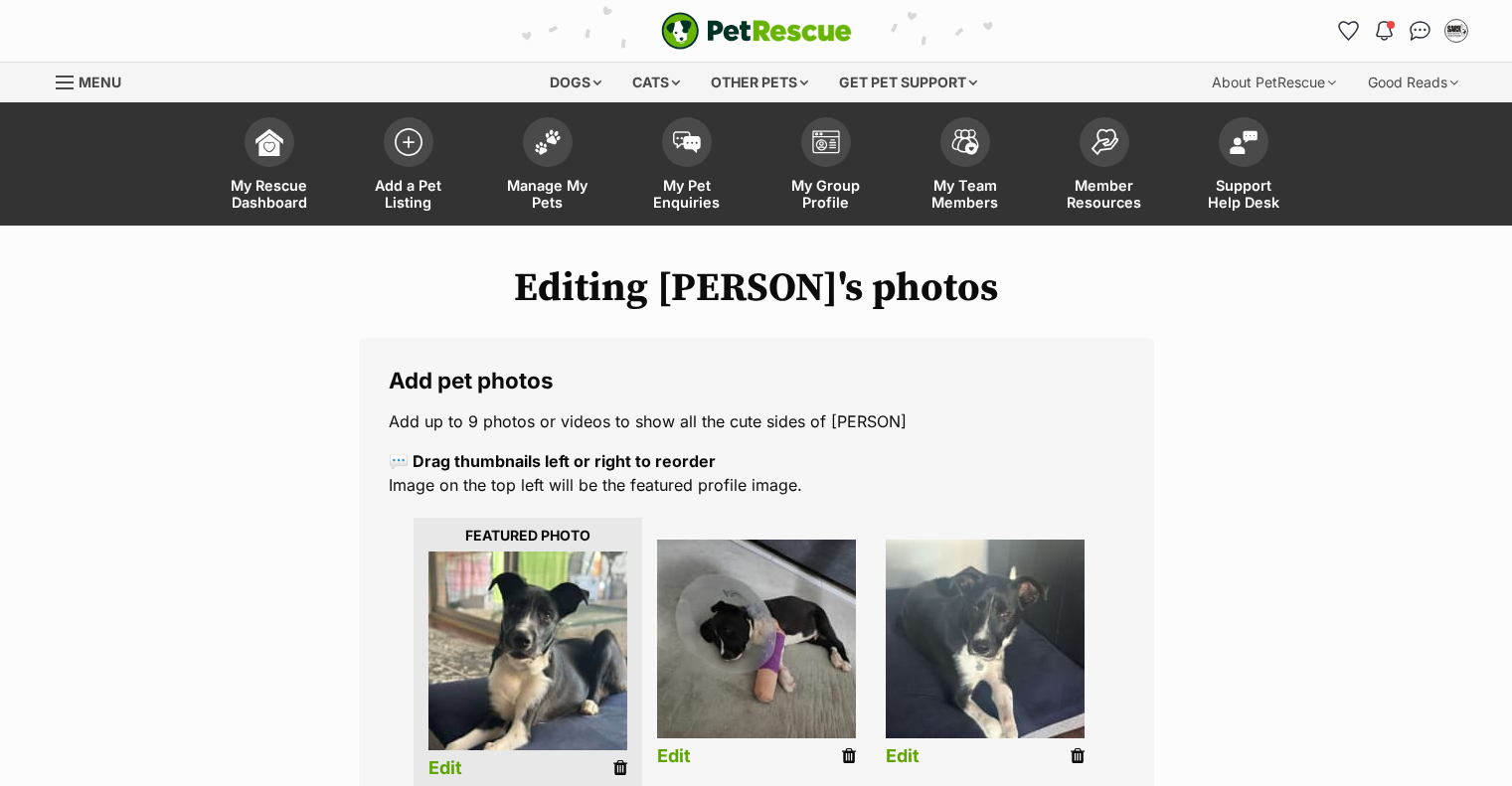 scroll, scrollTop: 0, scrollLeft: 0, axis: both 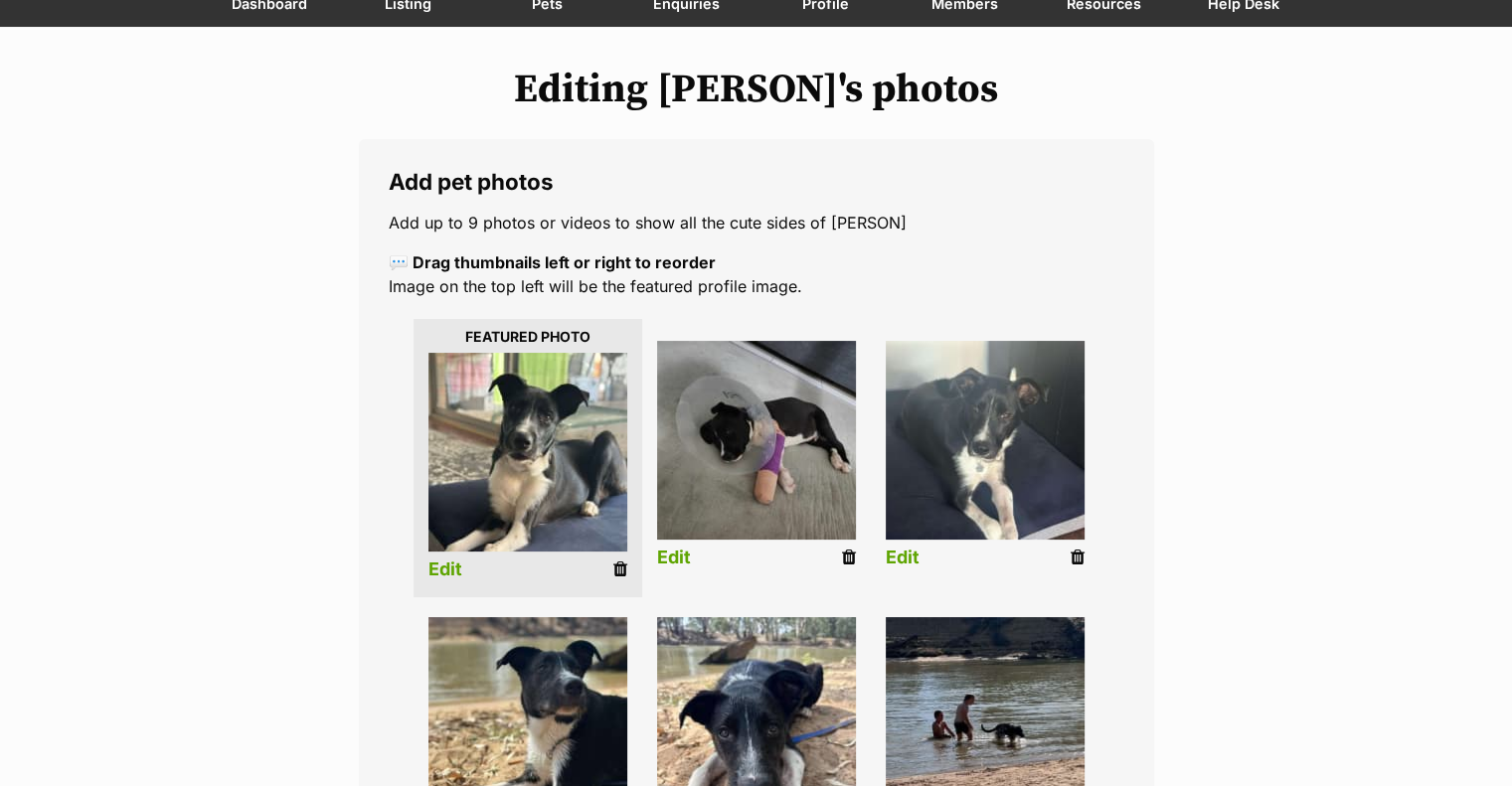 click at bounding box center (528, 452) 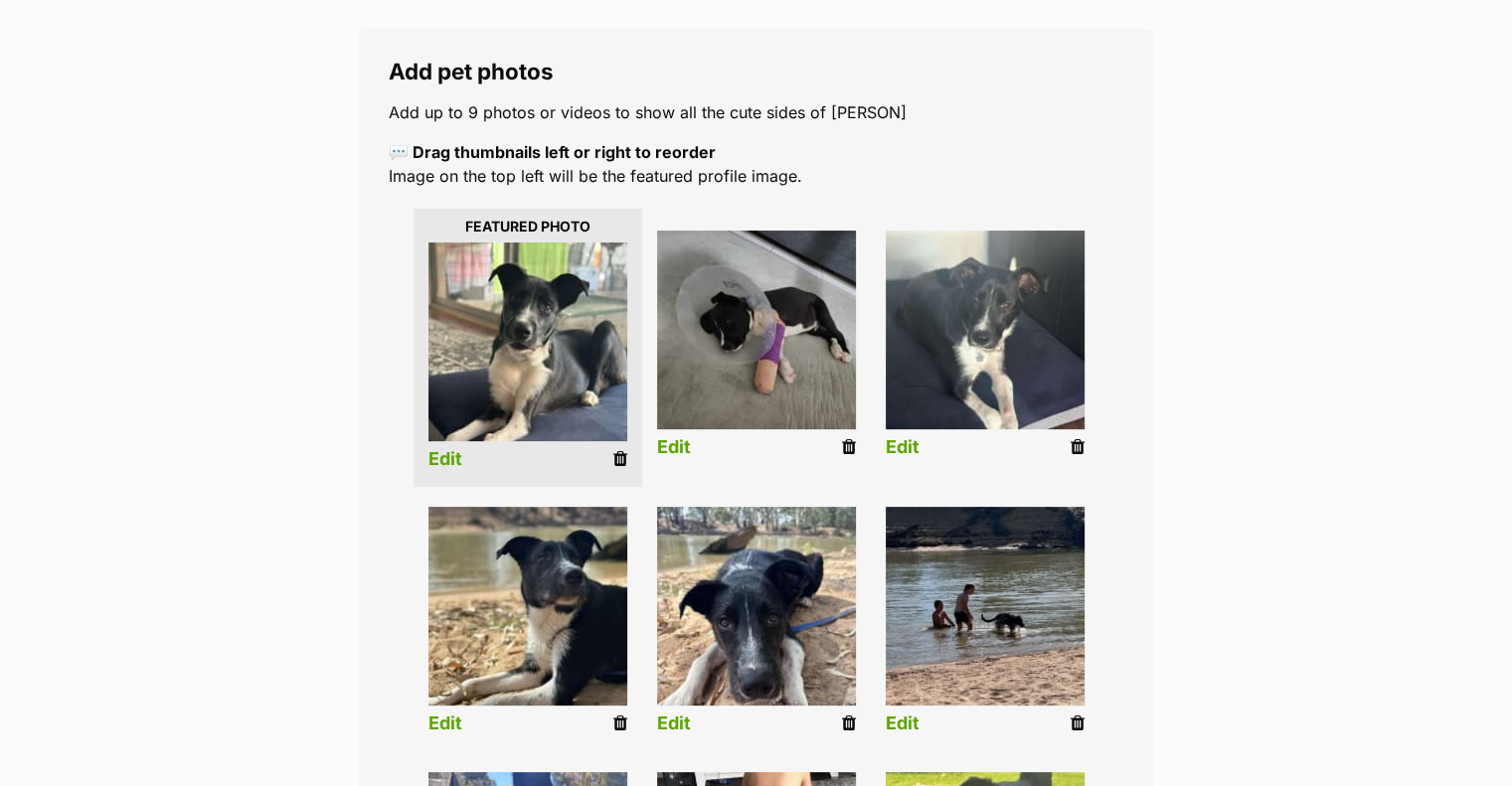 scroll, scrollTop: 298, scrollLeft: 0, axis: vertical 